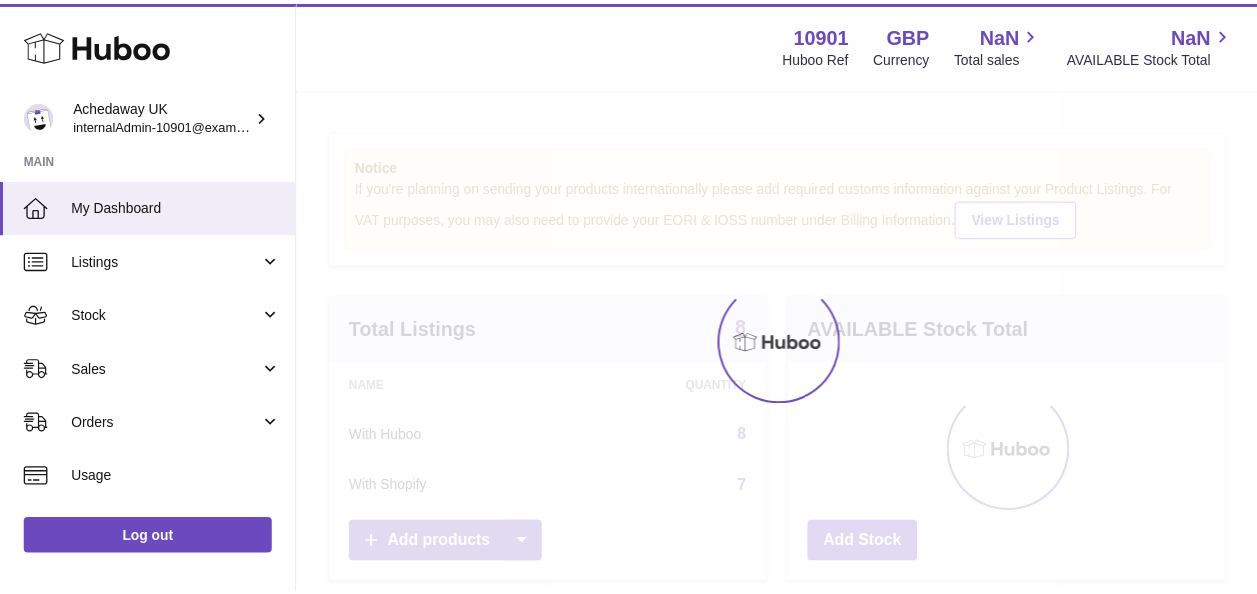 scroll, scrollTop: 0, scrollLeft: 0, axis: both 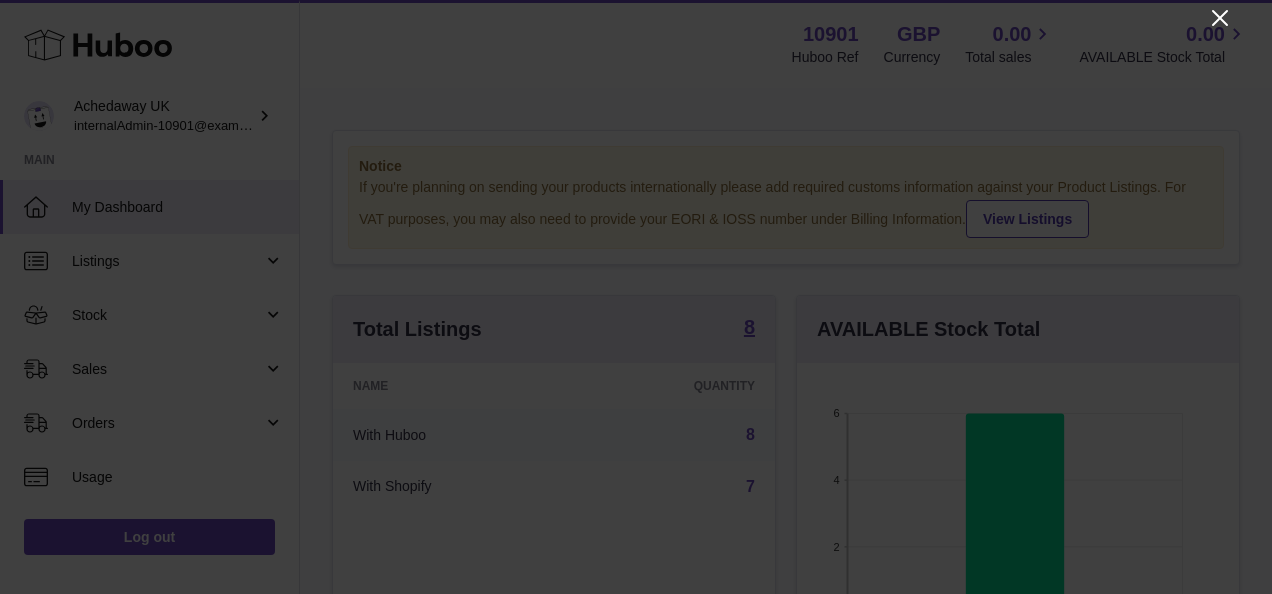 click 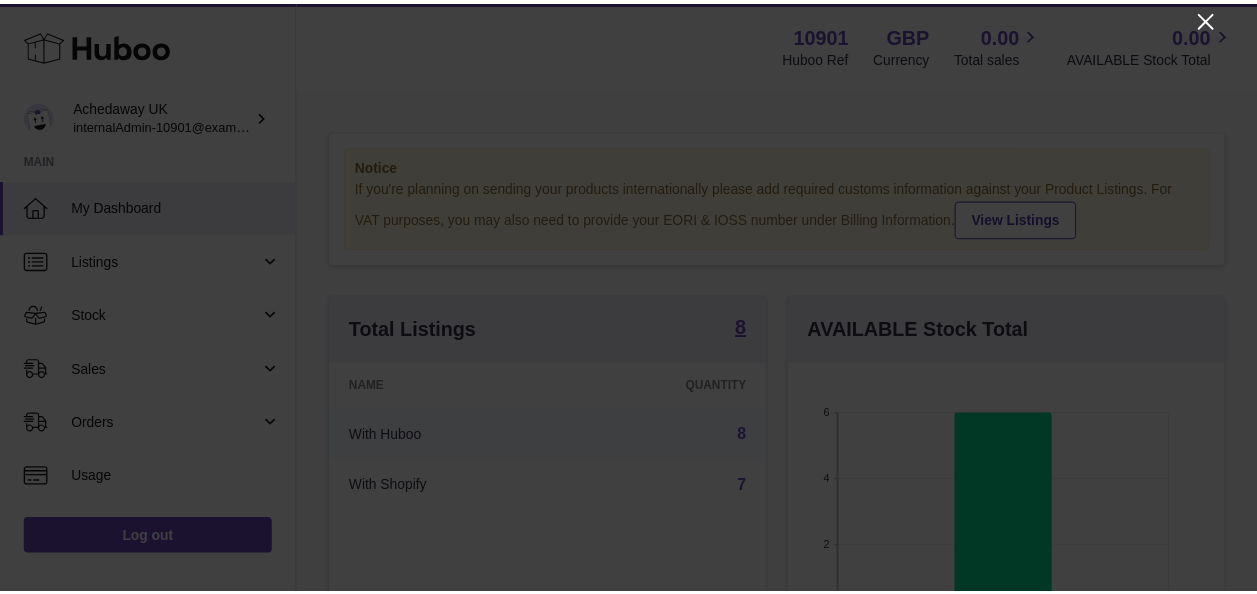 scroll, scrollTop: 312, scrollLeft: 434, axis: both 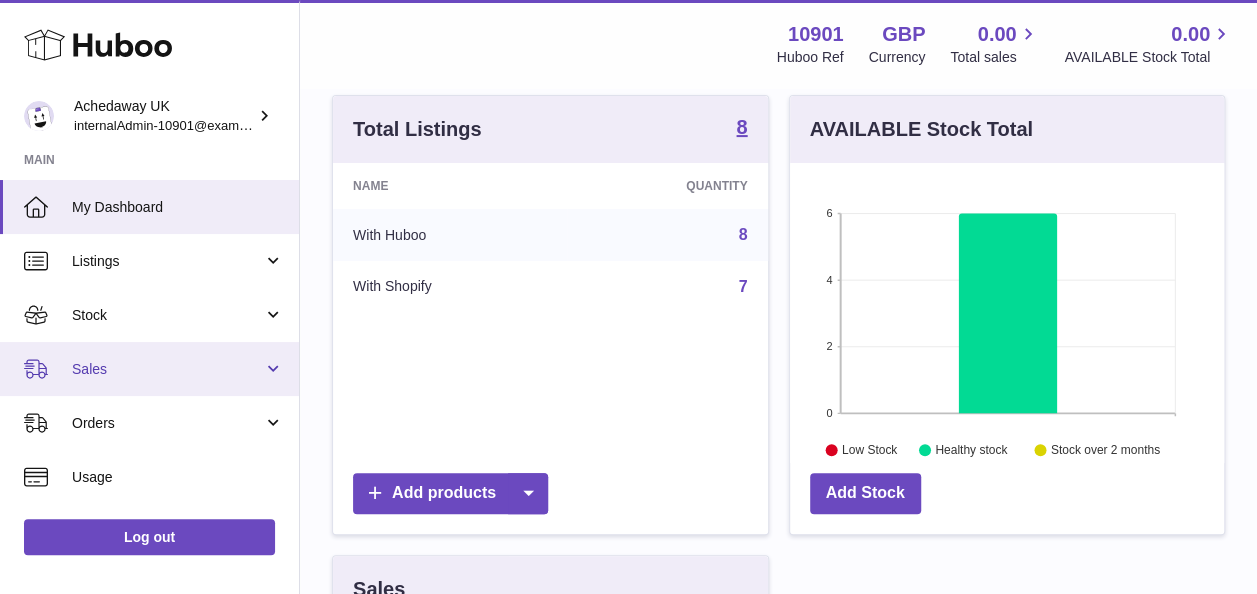 click on "Sales" at bounding box center [149, 369] 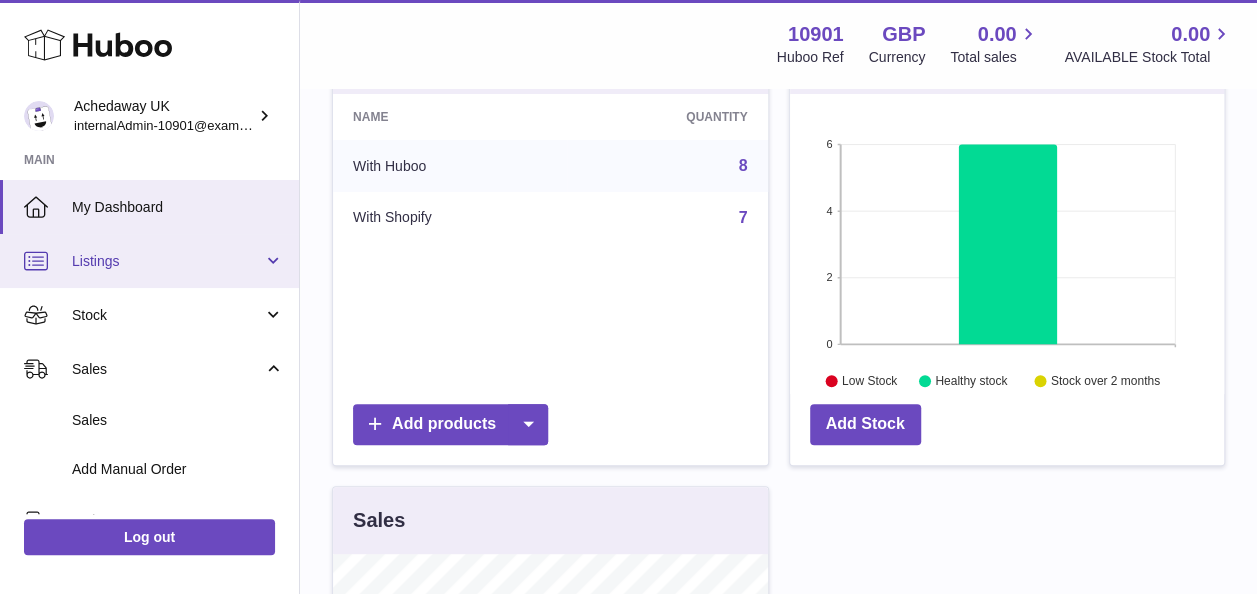 scroll, scrollTop: 300, scrollLeft: 0, axis: vertical 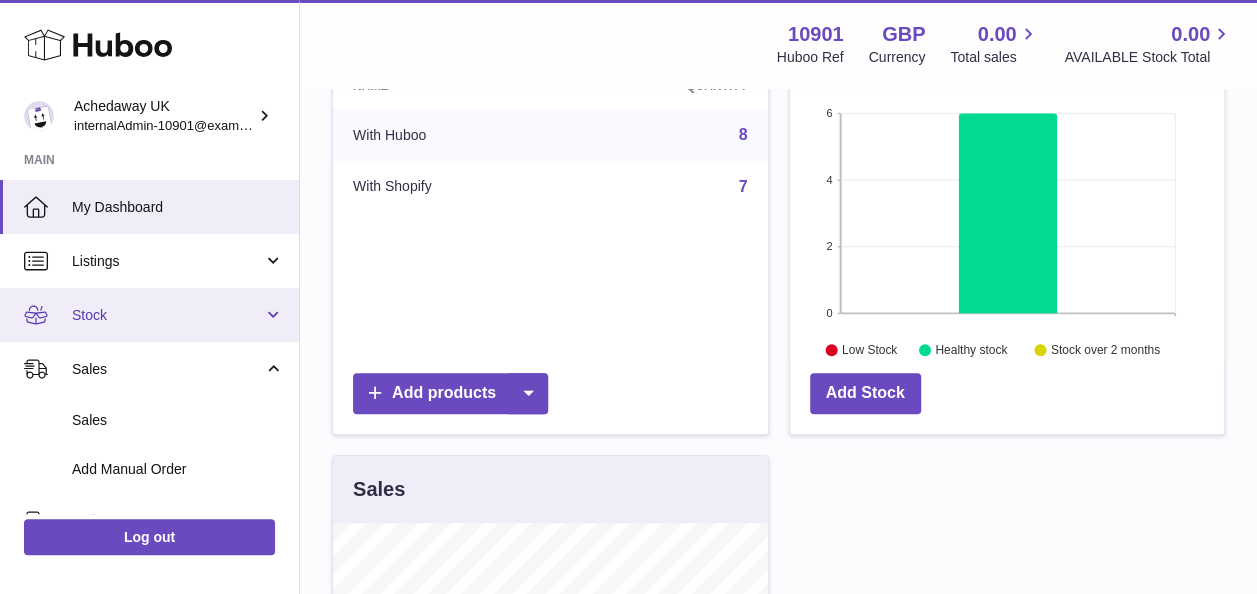 click on "Stock" at bounding box center (167, 315) 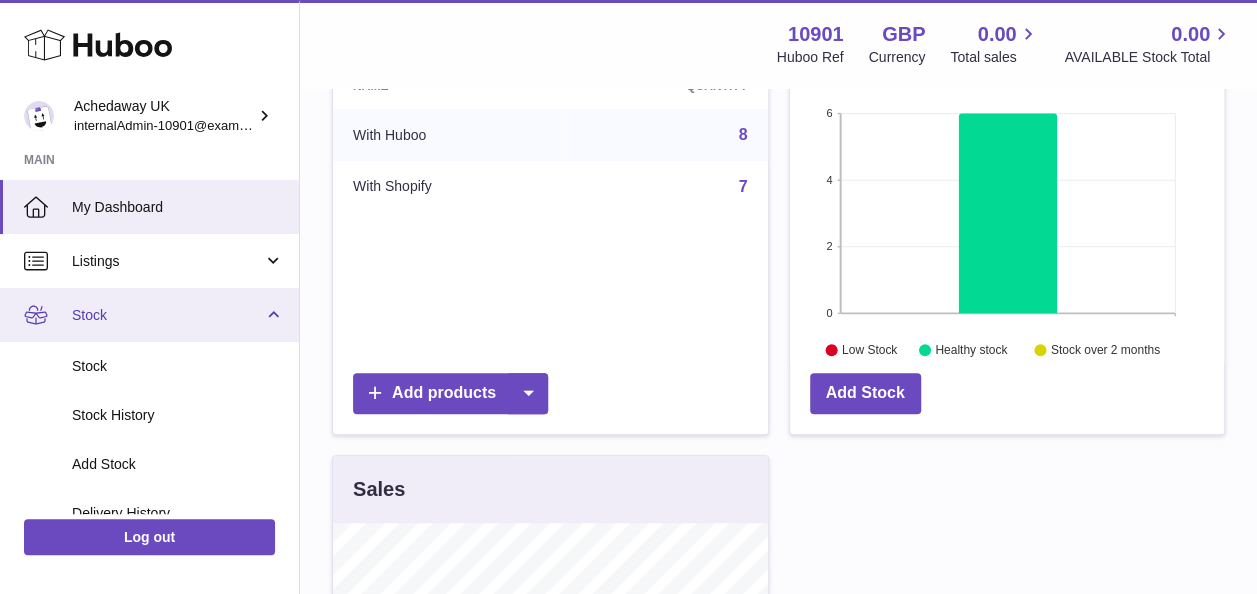click on "Stock" at bounding box center (167, 315) 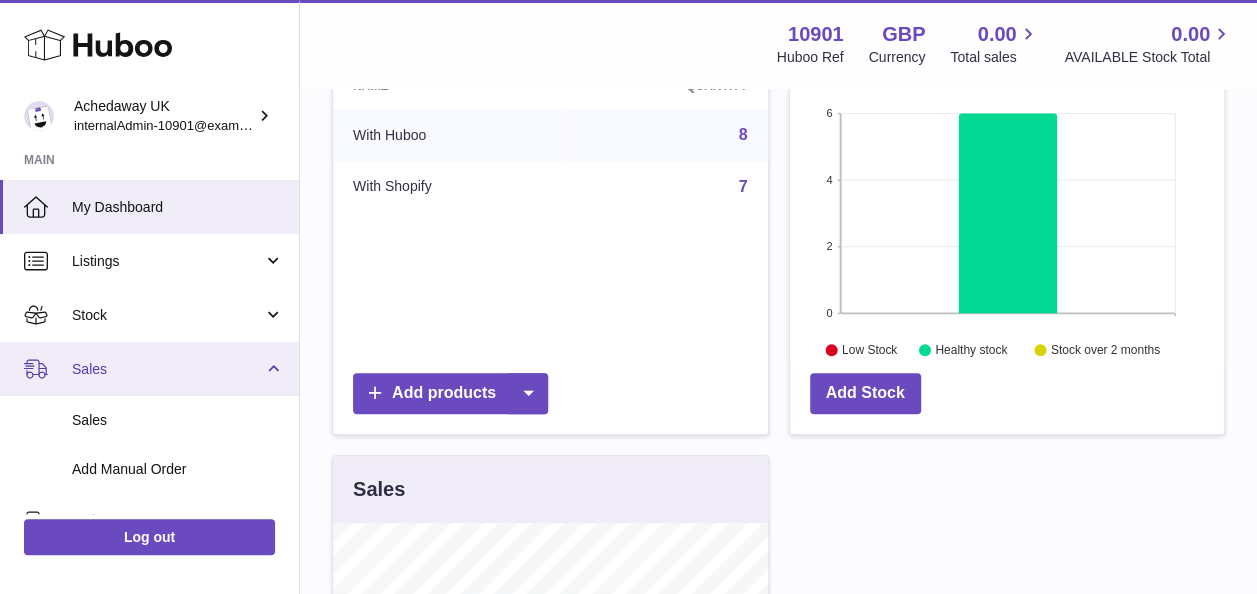 click on "Sales" at bounding box center [167, 369] 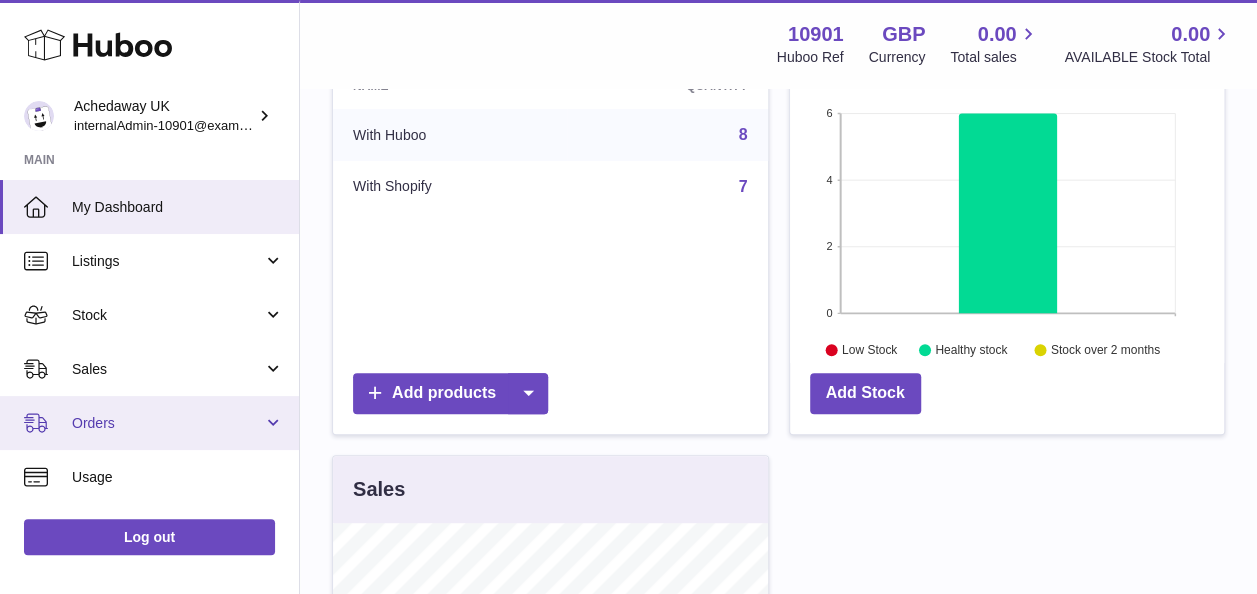 click on "Orders" at bounding box center [167, 423] 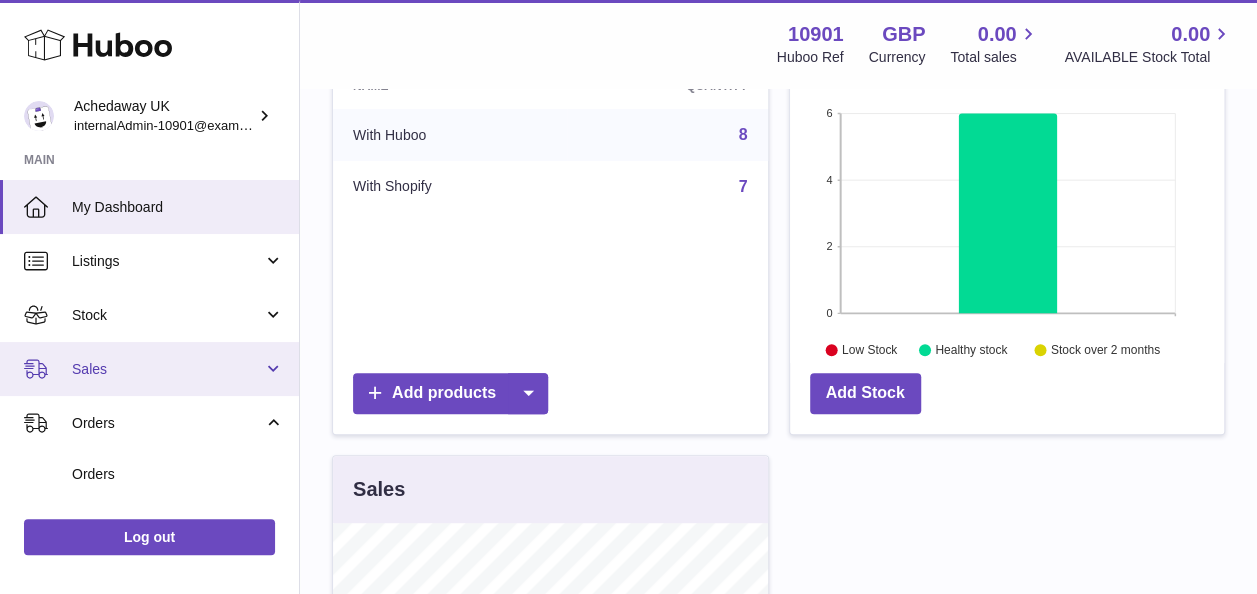 click on "Sales" at bounding box center [167, 369] 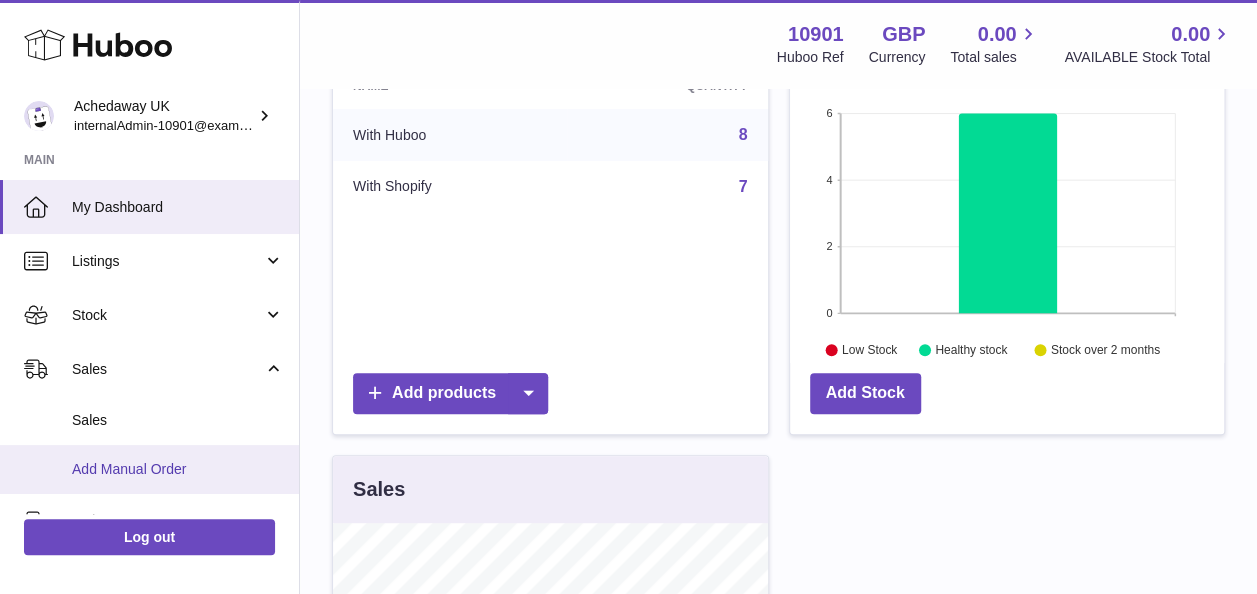 click on "Add Manual Order" at bounding box center [149, 469] 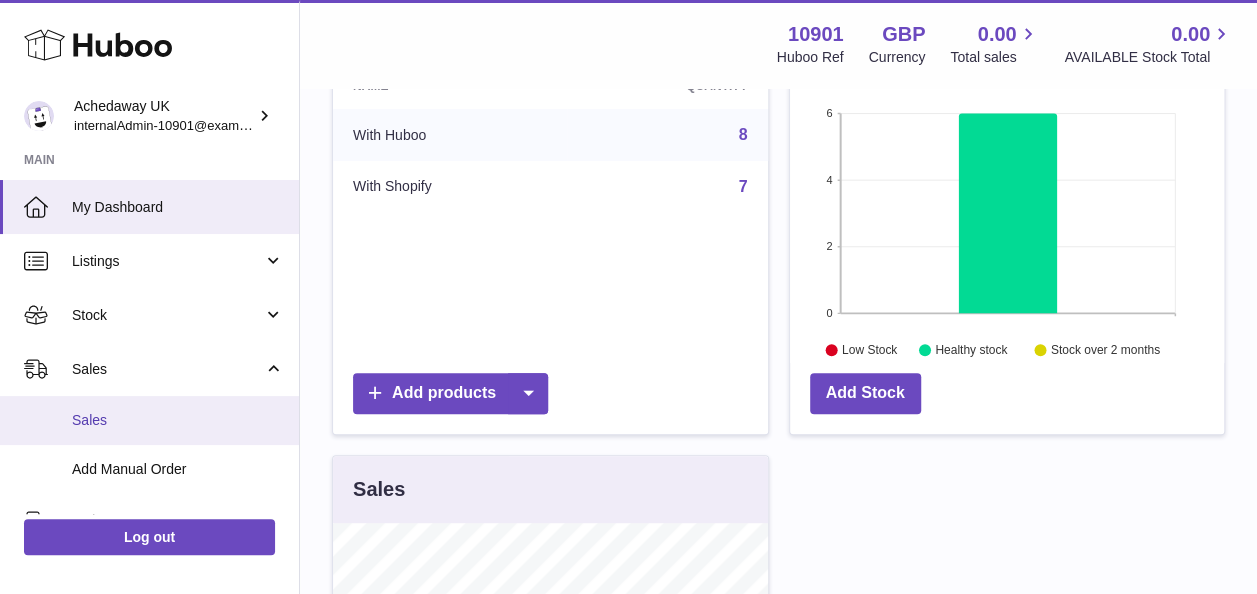 click on "Sales" at bounding box center [178, 420] 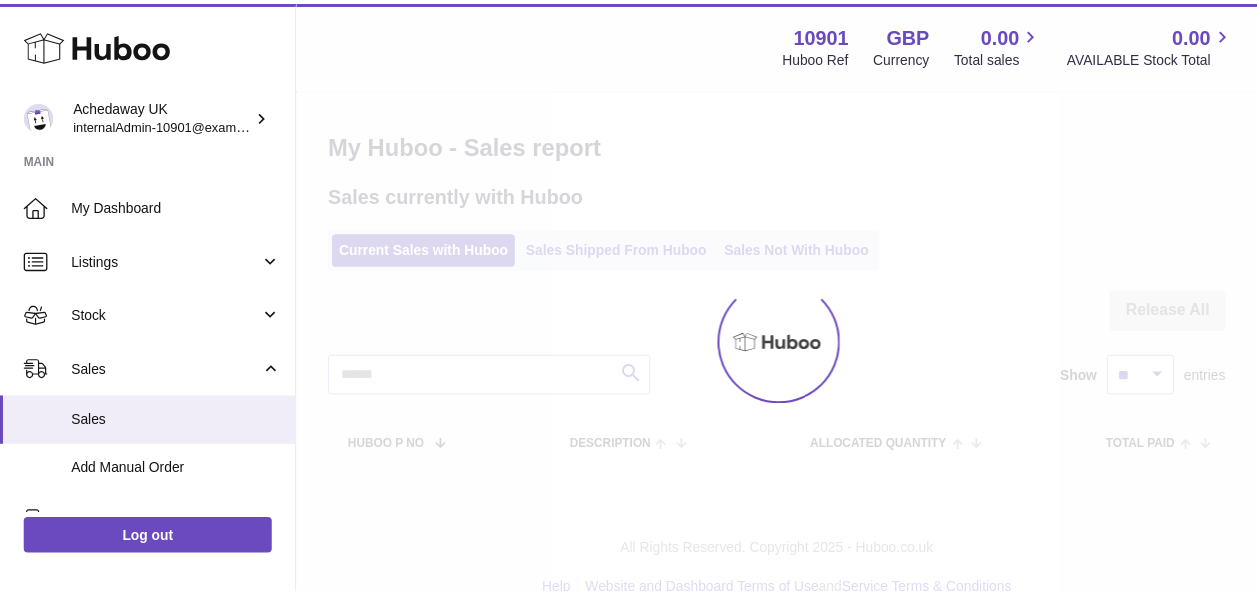 scroll, scrollTop: 0, scrollLeft: 0, axis: both 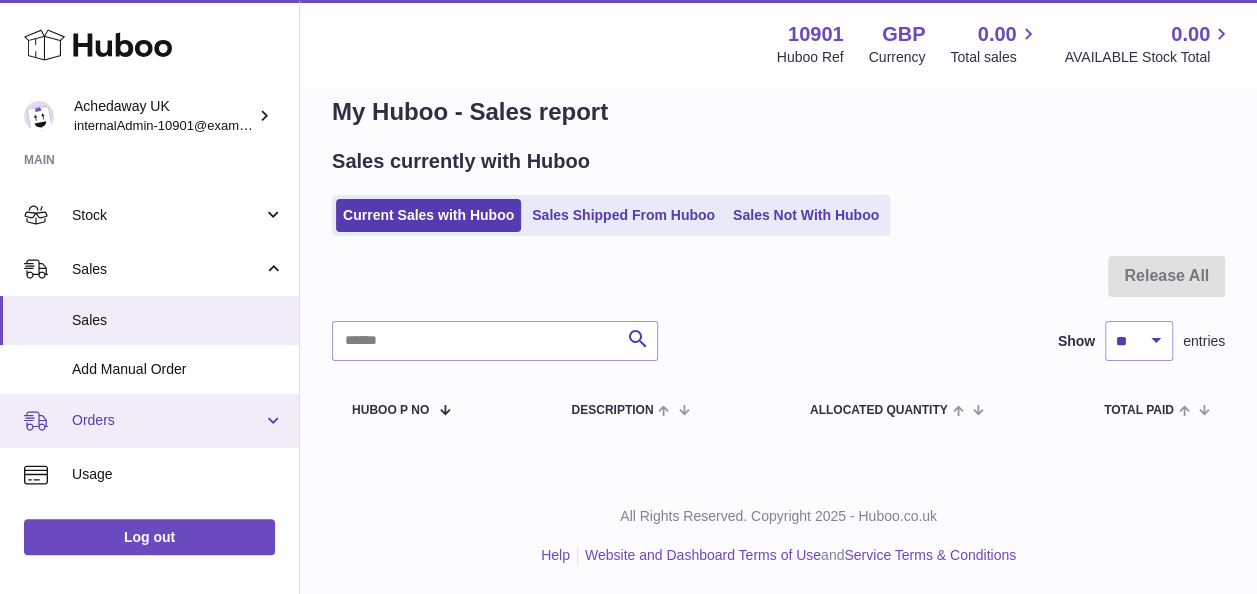 click on "Orders" at bounding box center [167, 420] 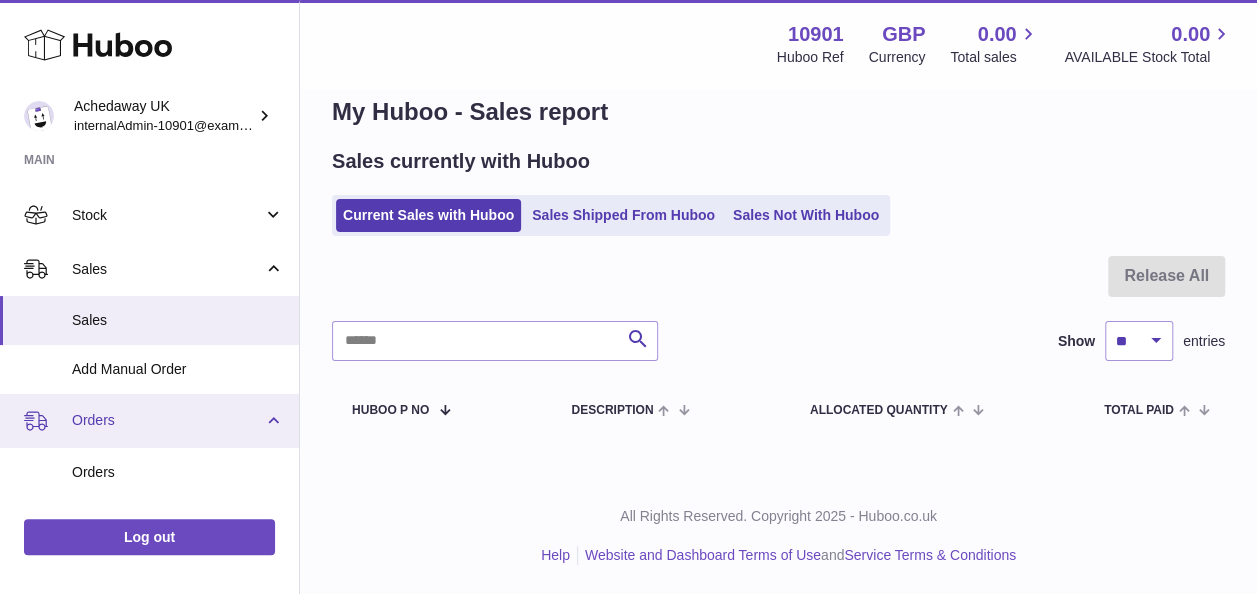 scroll, scrollTop: 300, scrollLeft: 0, axis: vertical 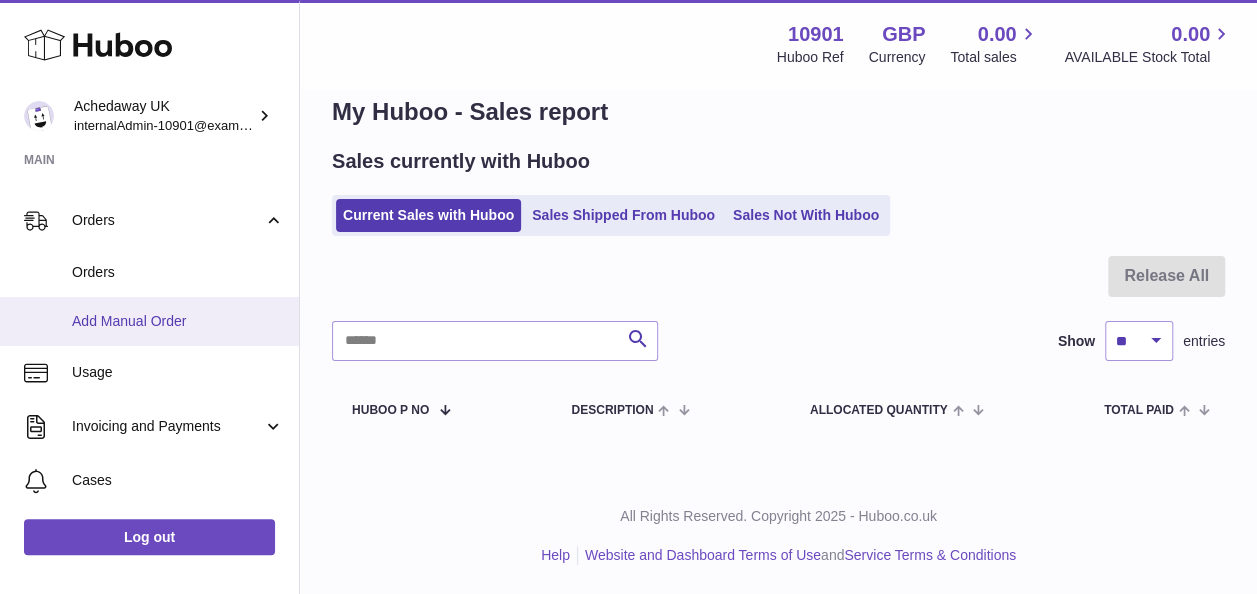 click on "Add Manual Order" at bounding box center (149, 321) 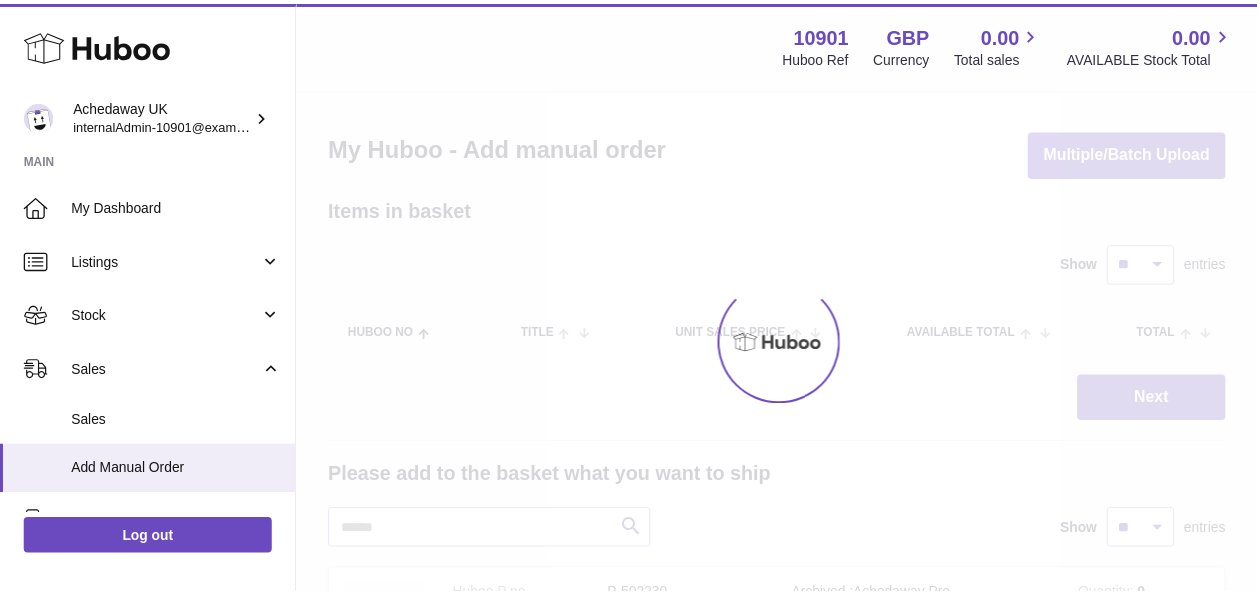 scroll, scrollTop: 0, scrollLeft: 0, axis: both 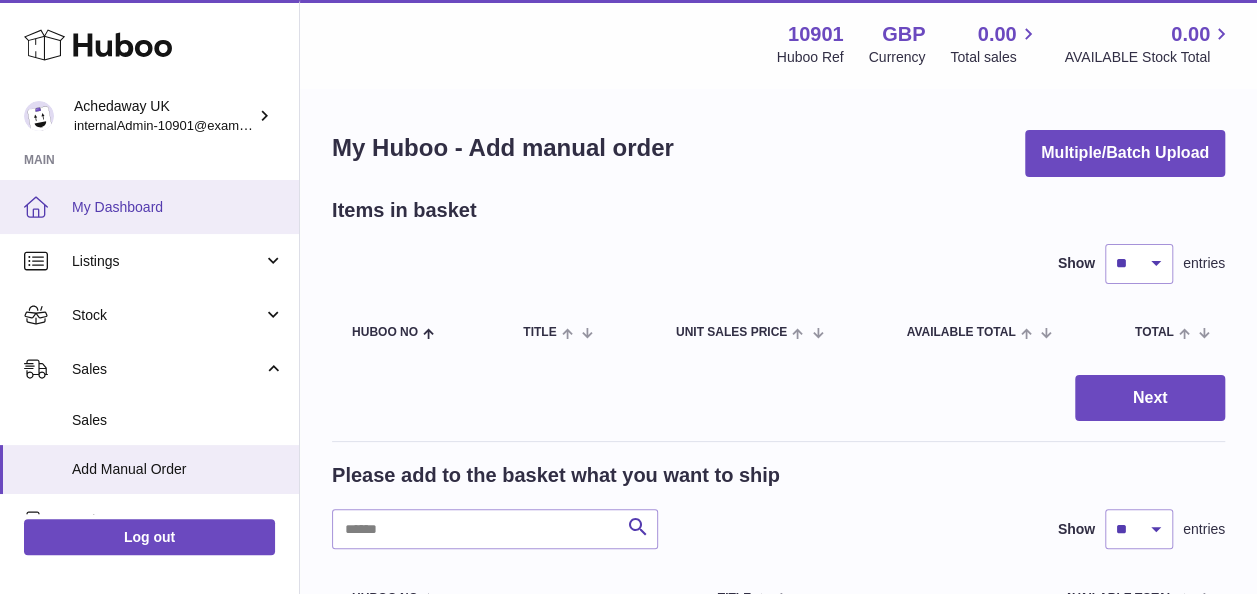 click on "My Dashboard" at bounding box center [149, 207] 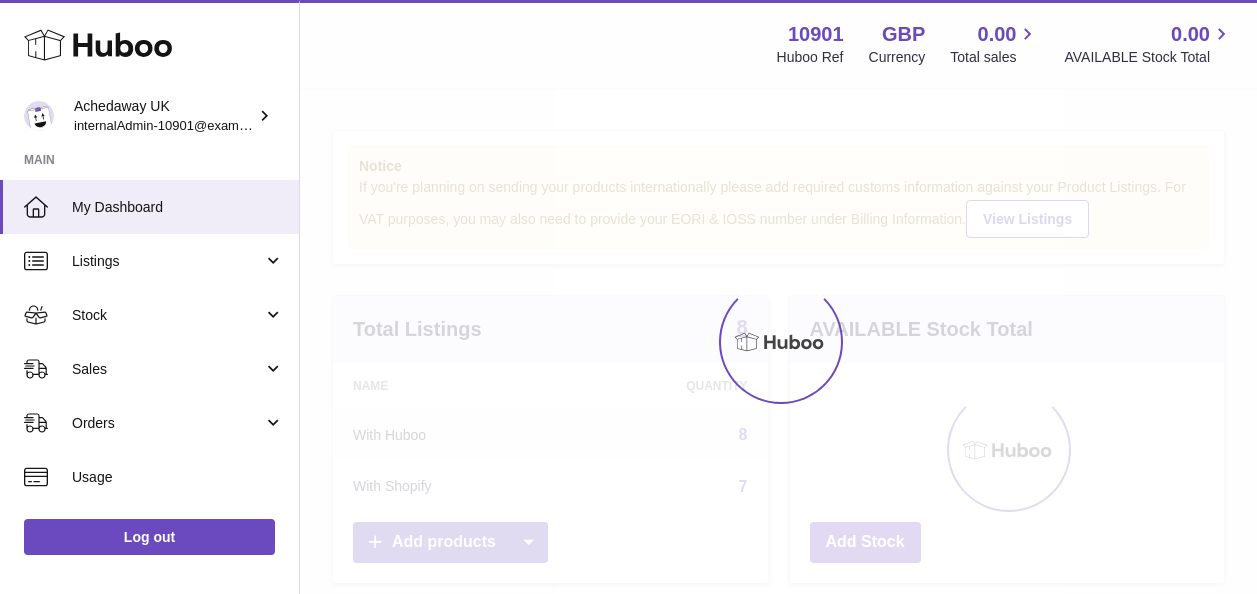 scroll, scrollTop: 0, scrollLeft: 0, axis: both 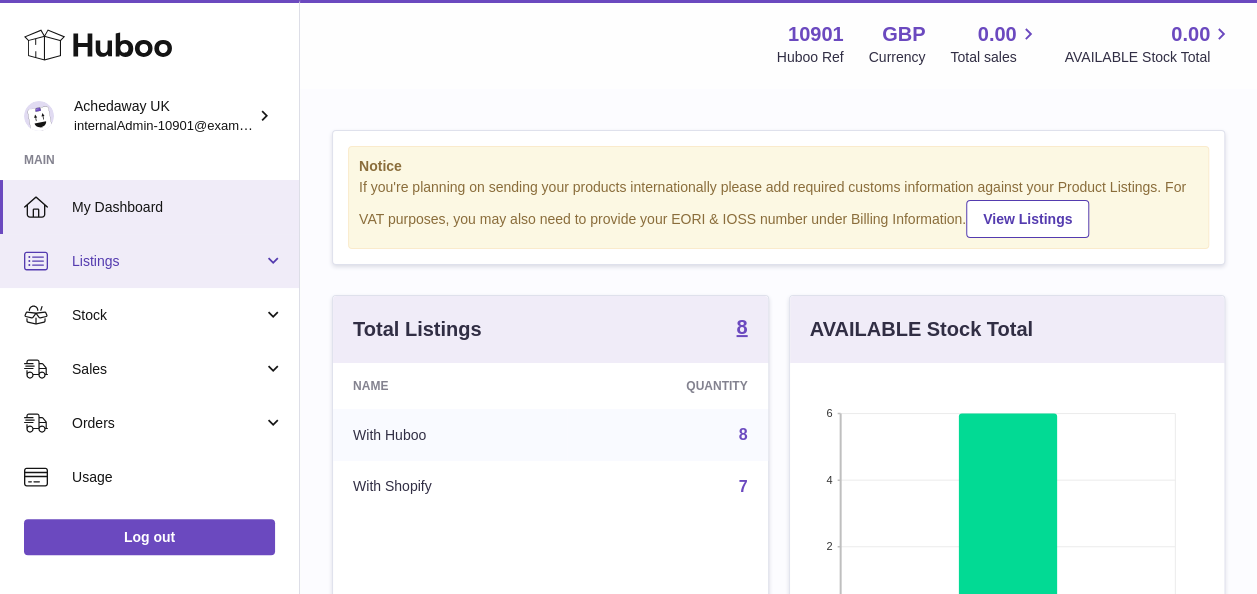 click on "Listings" at bounding box center (149, 261) 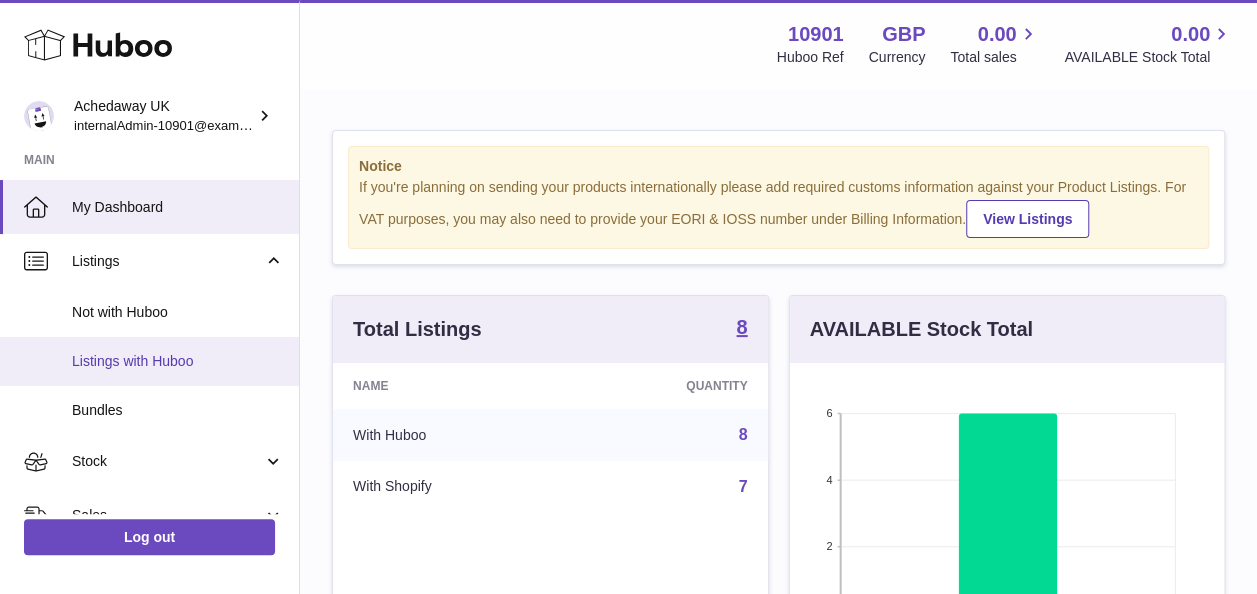 click on "Listings with Huboo" at bounding box center (178, 361) 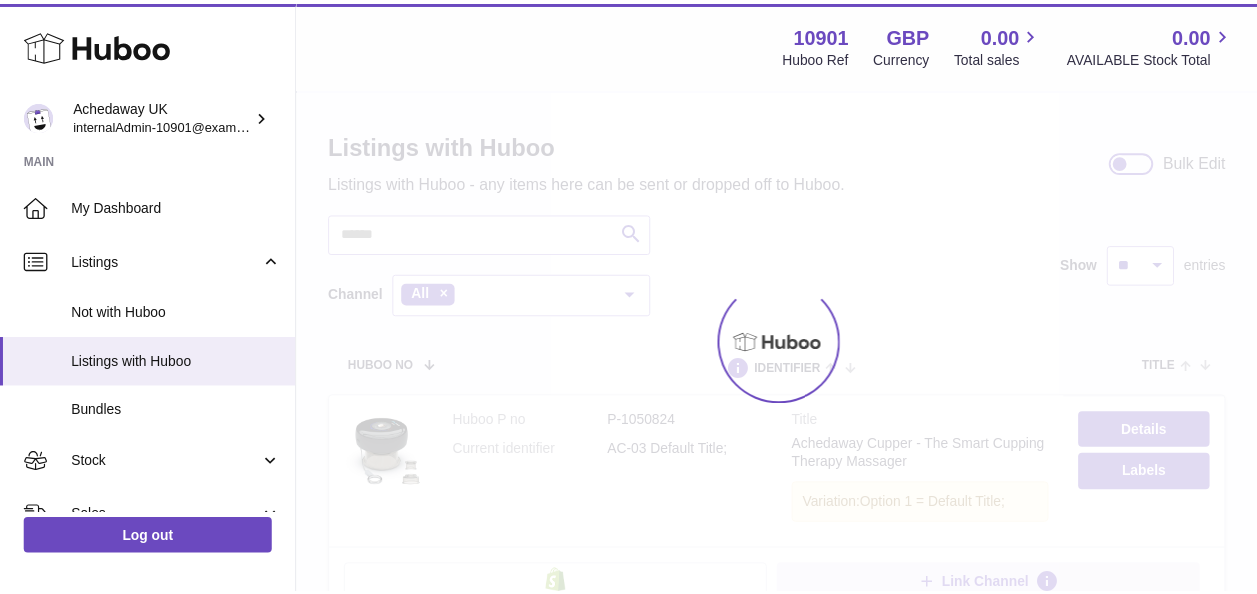 scroll, scrollTop: 0, scrollLeft: 0, axis: both 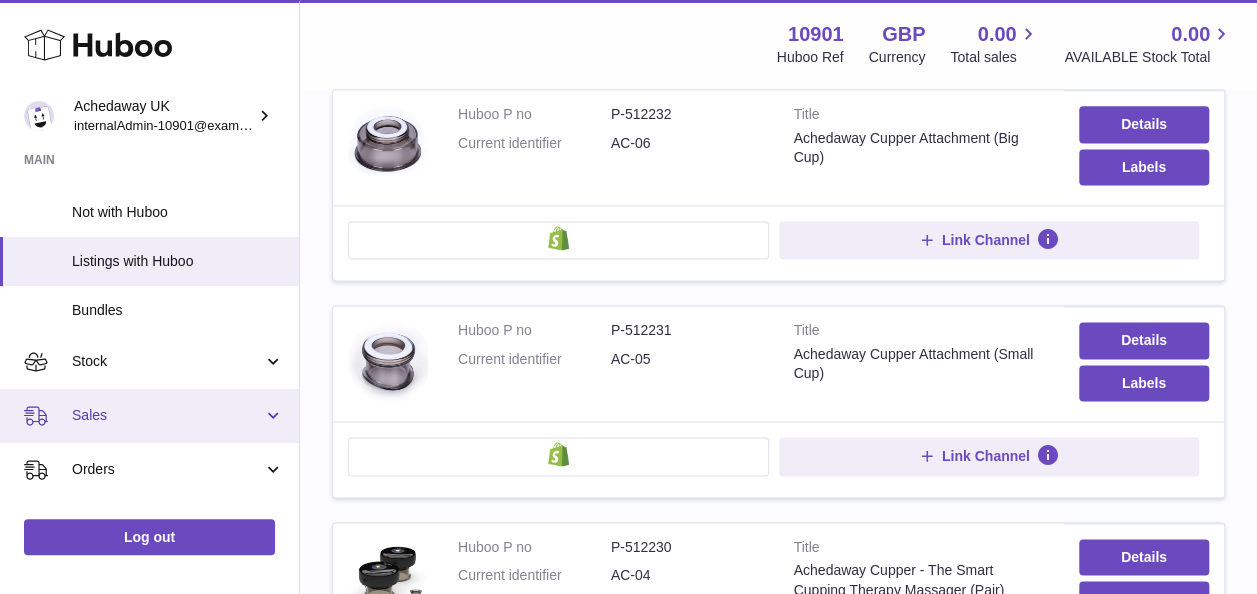 click on "Sales" at bounding box center [149, 416] 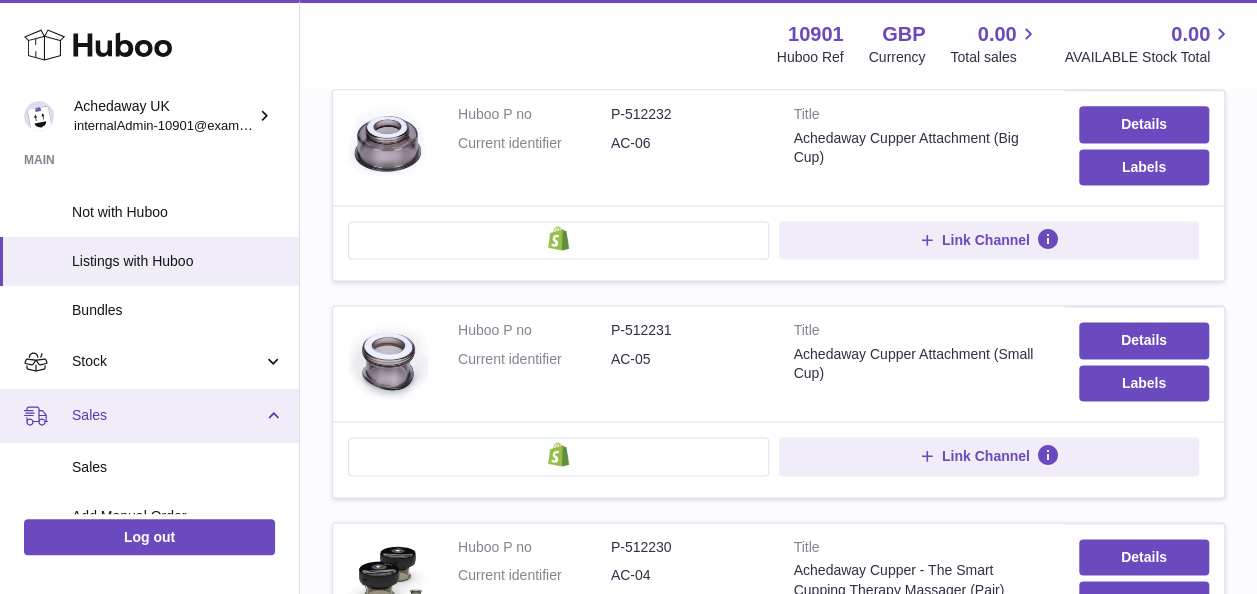 scroll, scrollTop: 200, scrollLeft: 0, axis: vertical 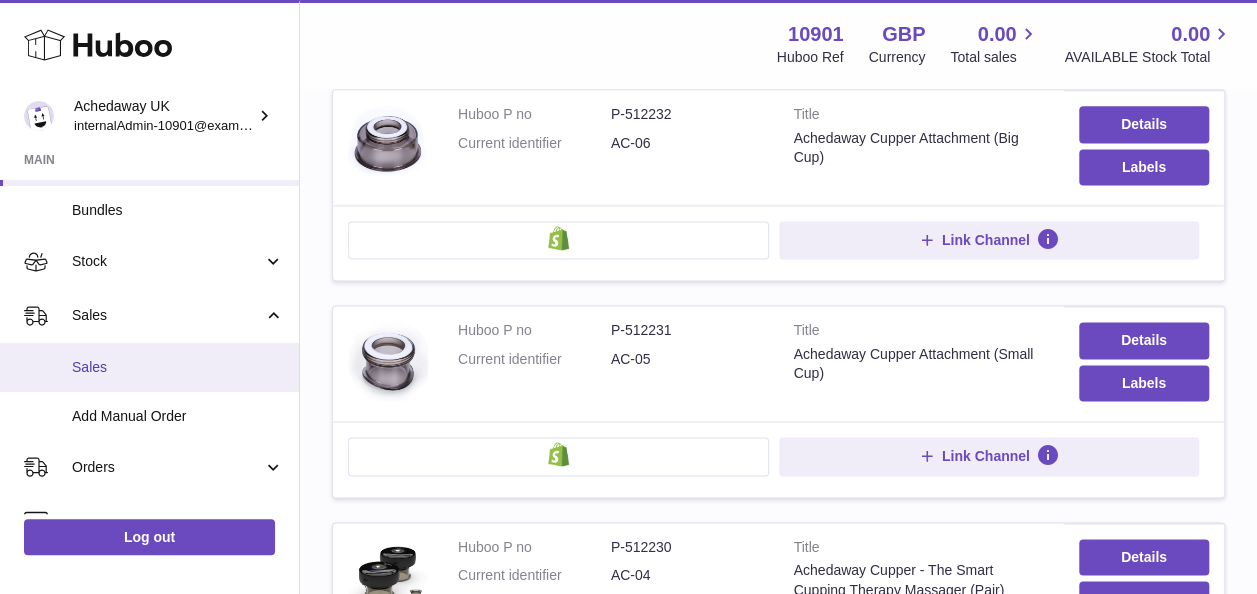 click on "Sales" at bounding box center [178, 367] 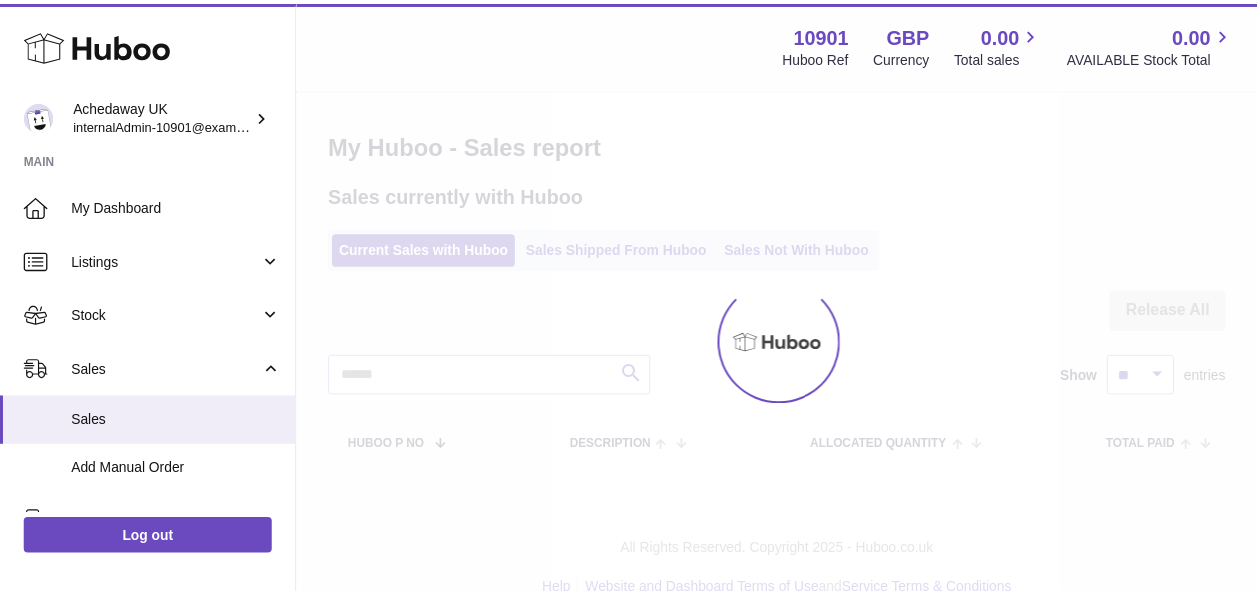 scroll, scrollTop: 0, scrollLeft: 0, axis: both 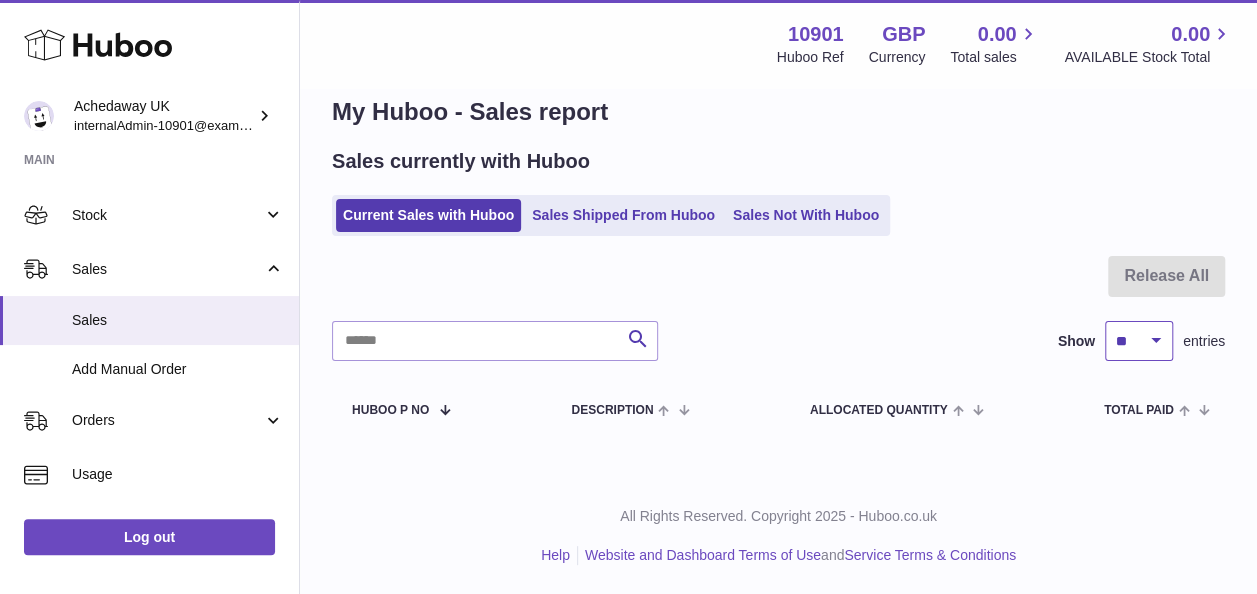 click on "** ** ** ***" at bounding box center (1139, 341) 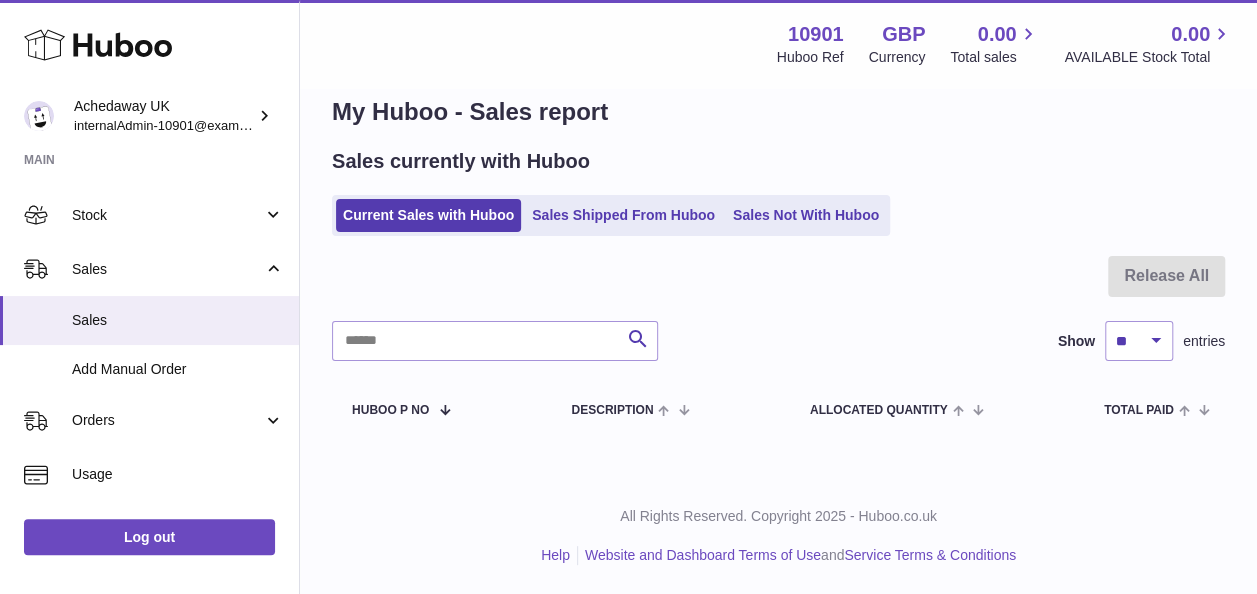 click on "All Rights Reserved. Copyright 2025 - Huboo.co.uk   Help
Website and Dashboard Terms of Use
and
Service Terms & Conditions" at bounding box center (778, 536) 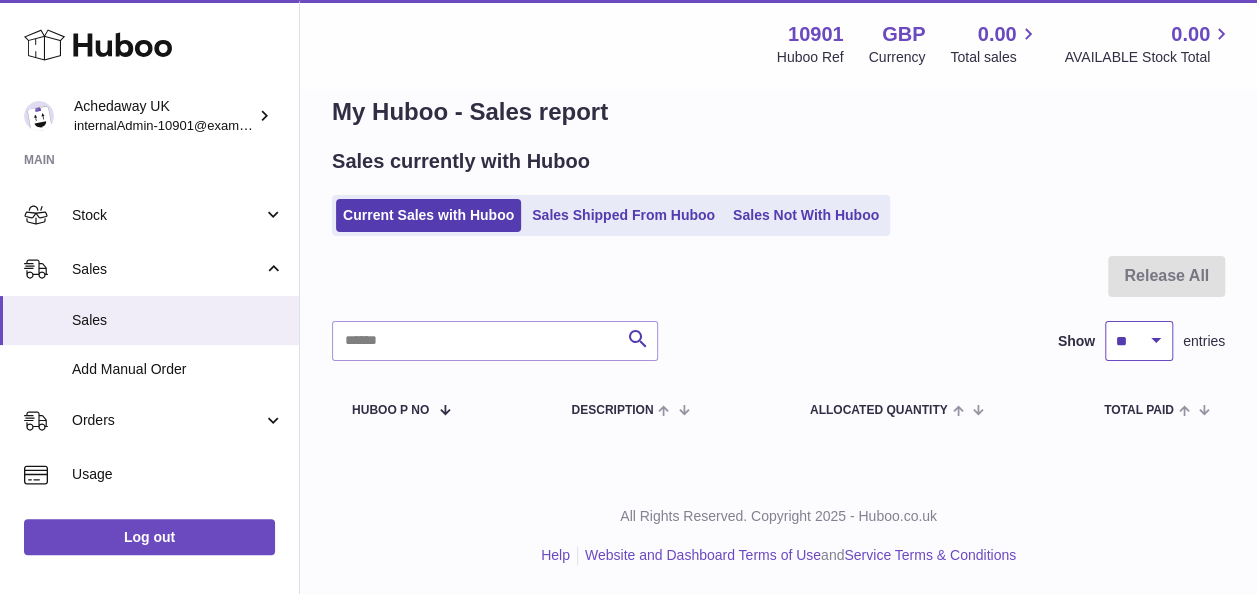 drag, startPoint x: 1142, startPoint y: 338, endPoint x: 1174, endPoint y: 445, distance: 111.68259 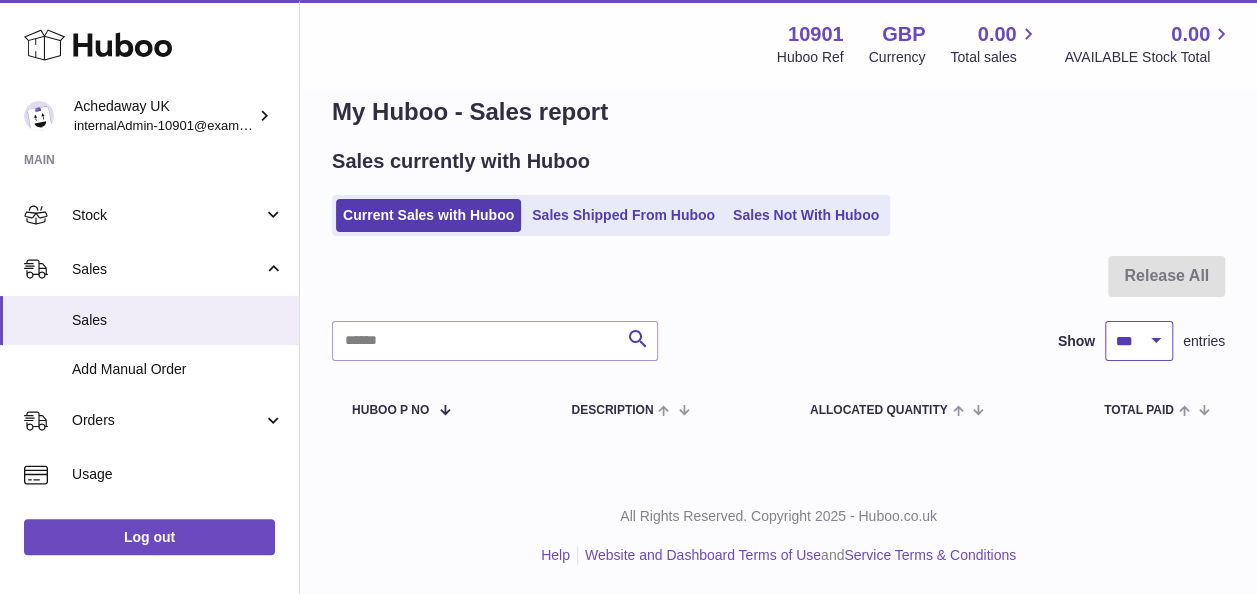 click on "** ** ** ***" at bounding box center [1139, 341] 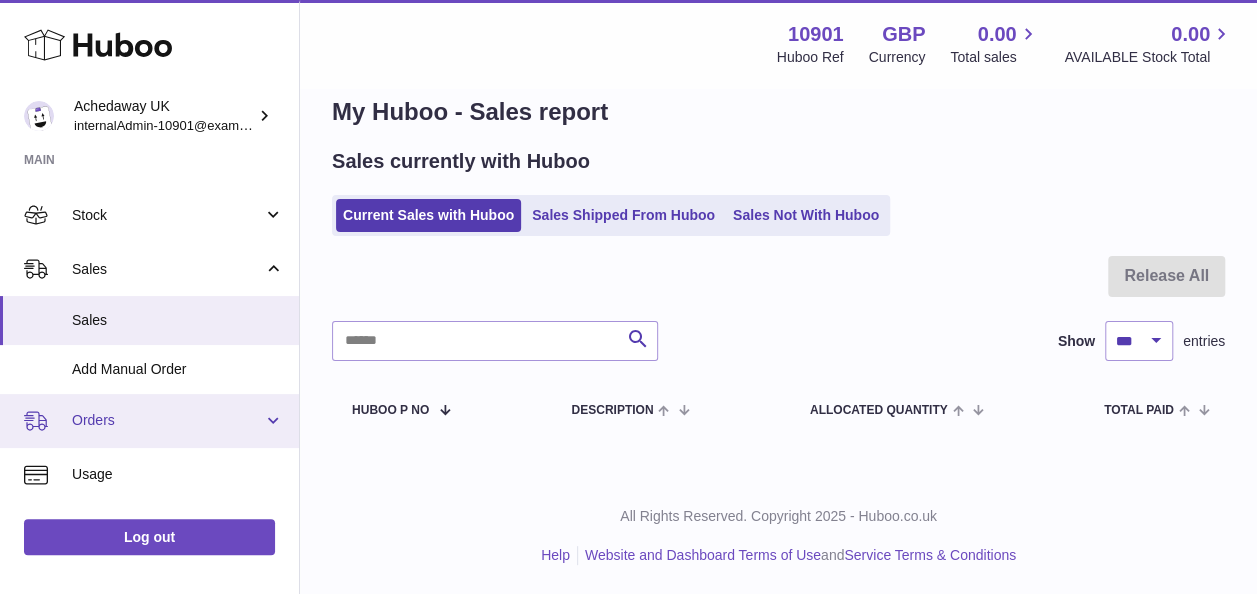 click on "Orders" at bounding box center (167, 420) 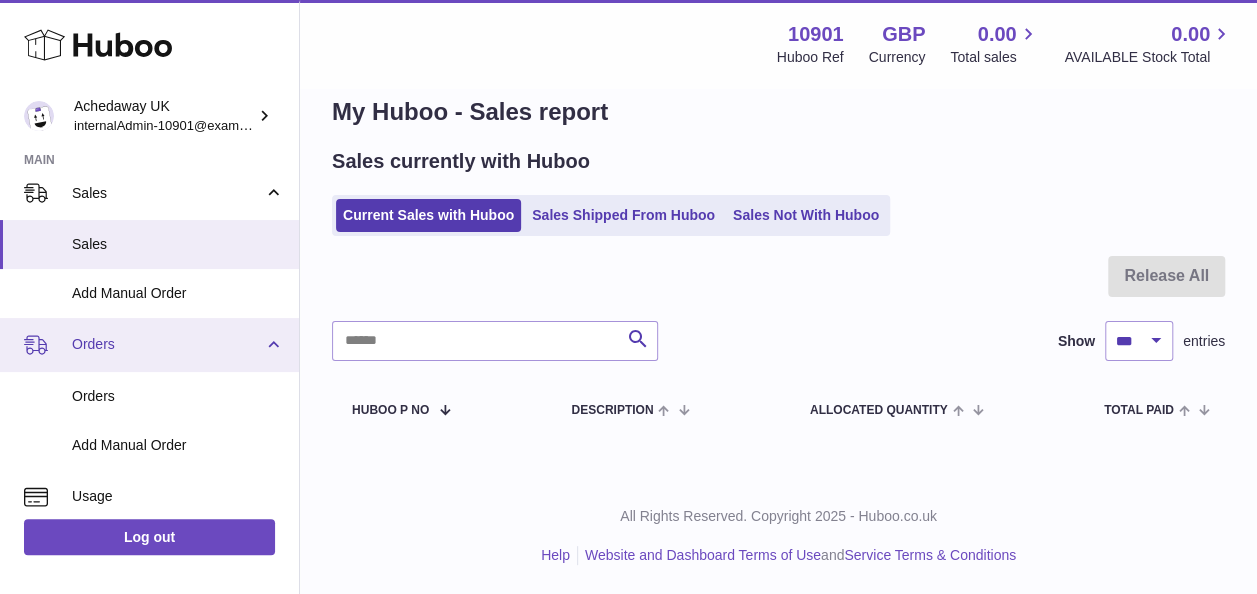 scroll, scrollTop: 200, scrollLeft: 0, axis: vertical 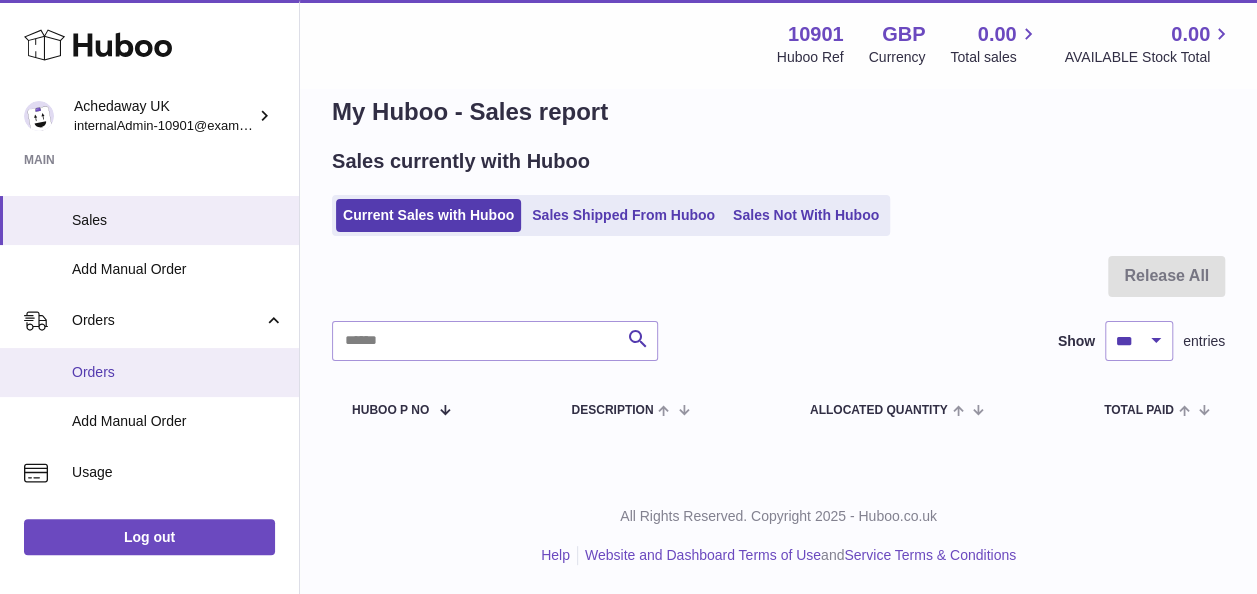 click on "Orders" at bounding box center [178, 372] 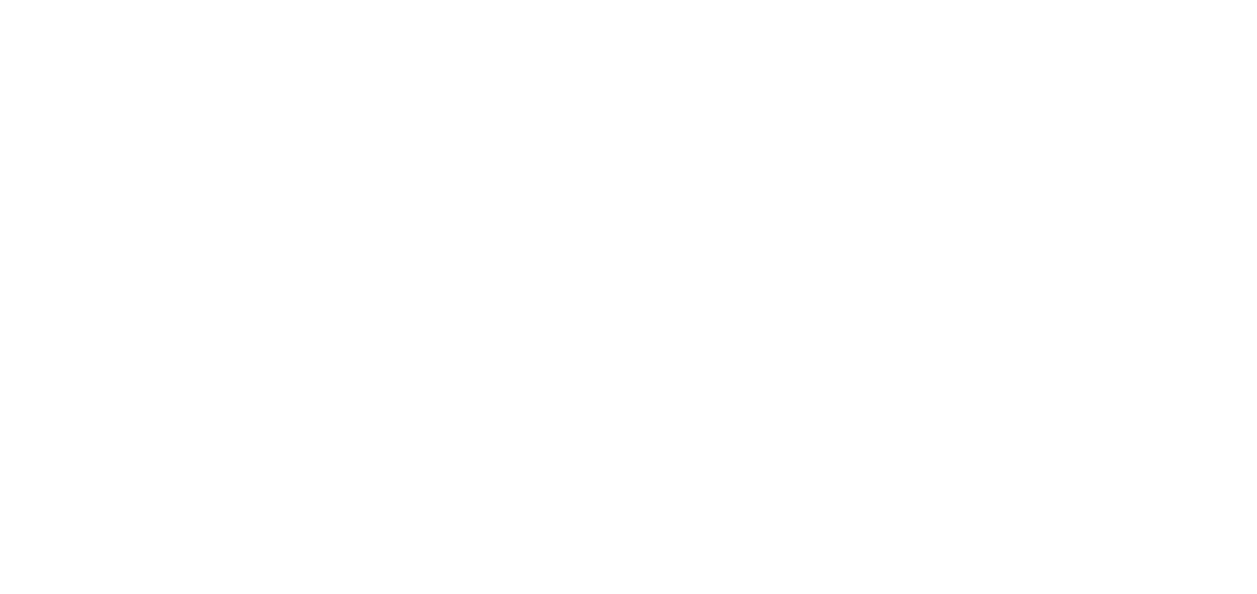 scroll, scrollTop: 0, scrollLeft: 0, axis: both 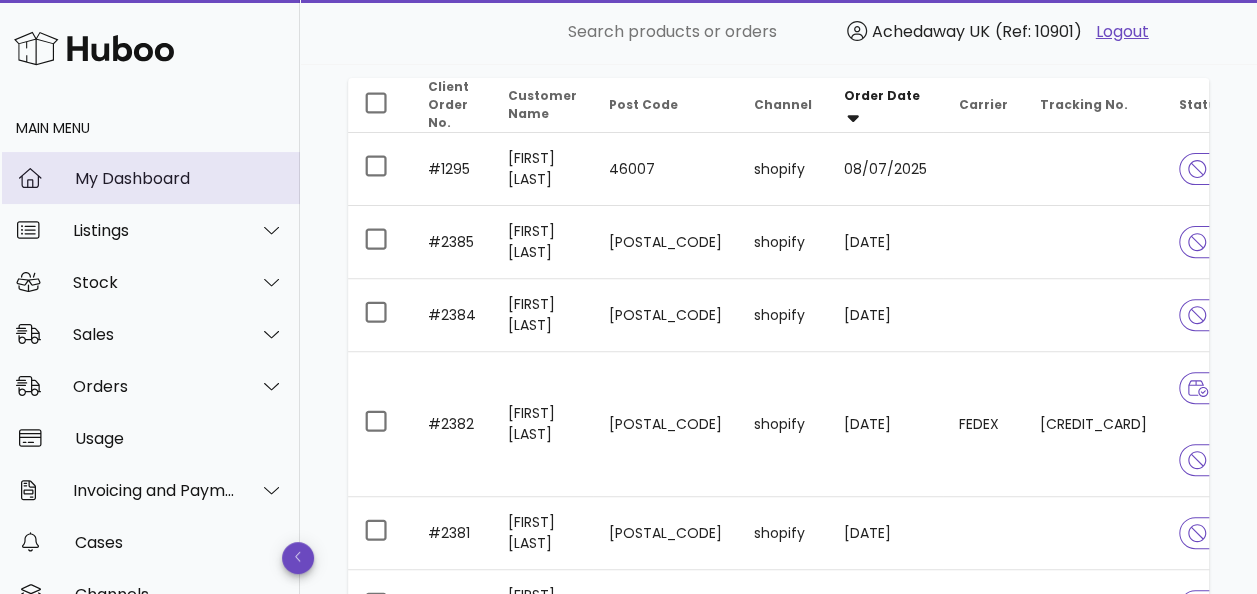 click on "My Dashboard" at bounding box center [179, 178] 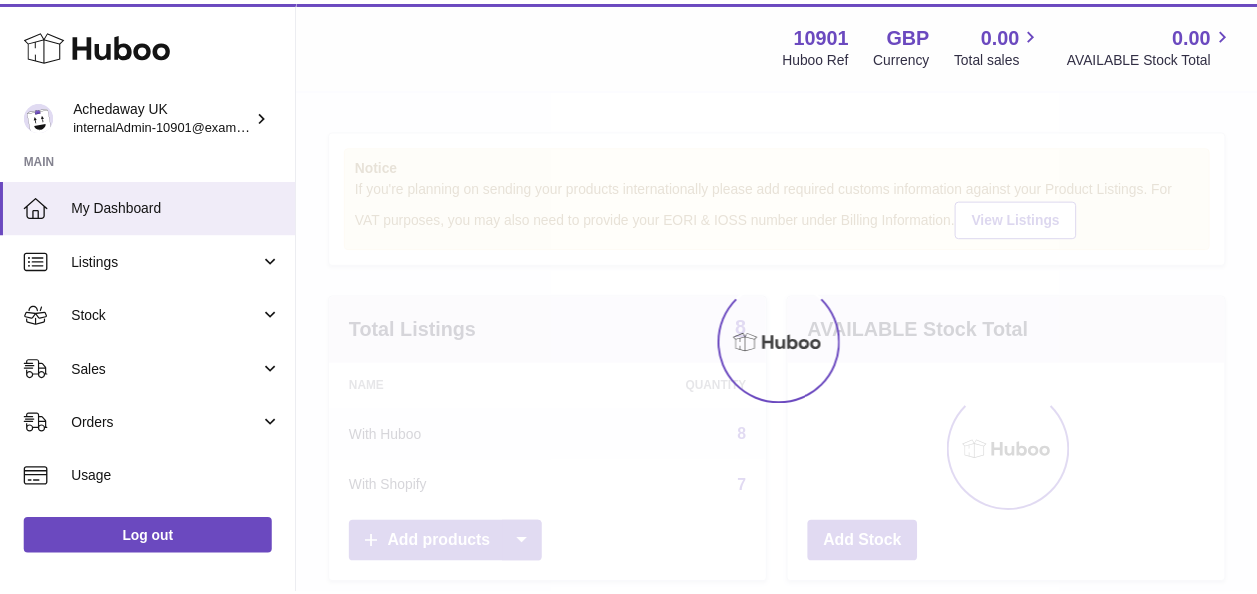 scroll, scrollTop: 0, scrollLeft: 0, axis: both 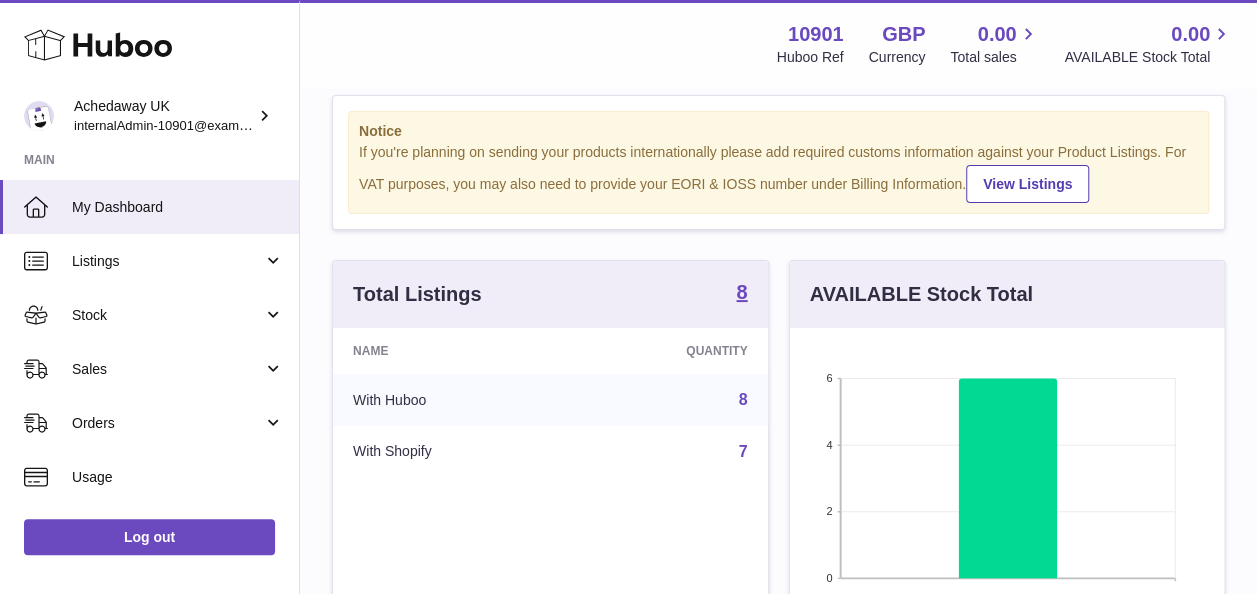 click on "With Shopify" at bounding box center (450, 452) 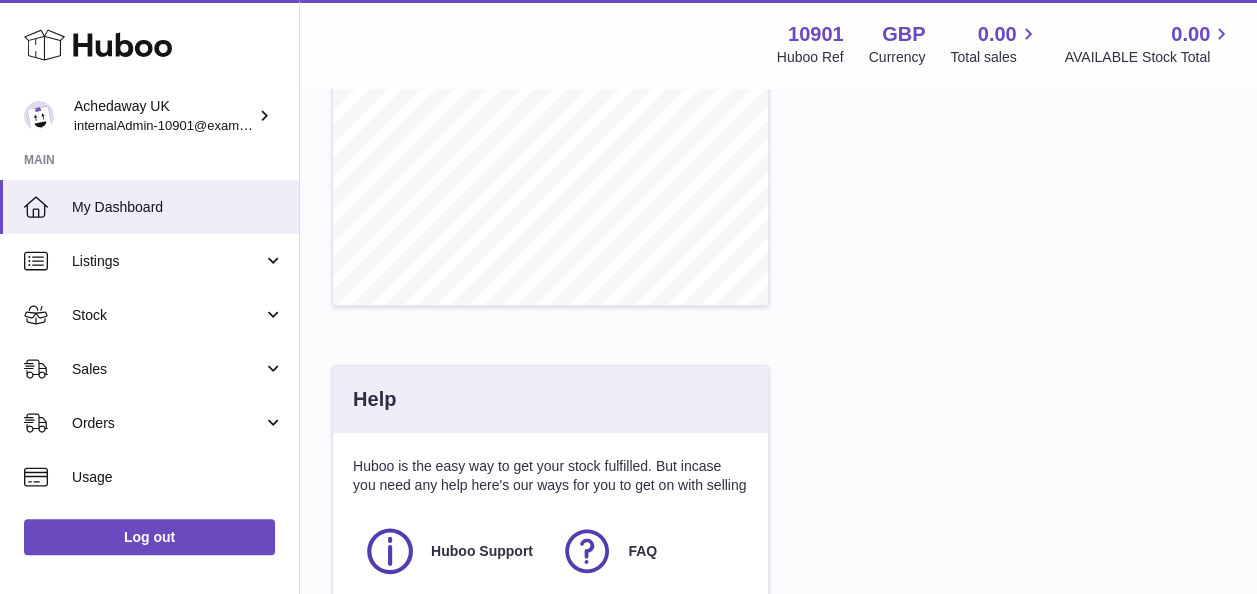 scroll, scrollTop: 1035, scrollLeft: 0, axis: vertical 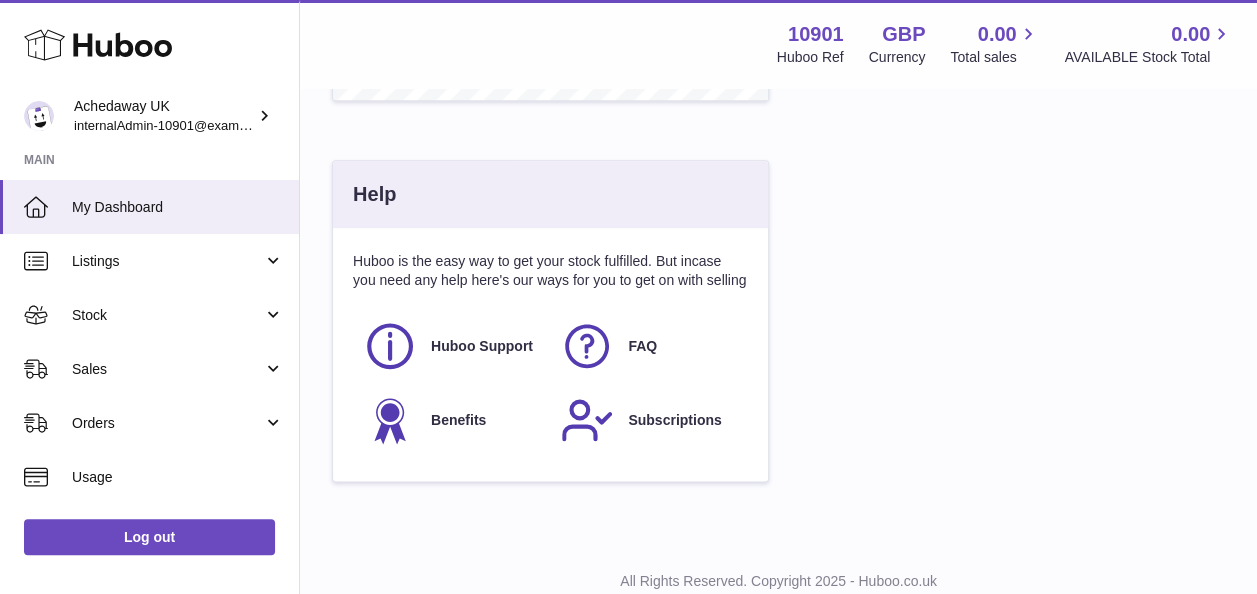 click on "Total Listings   8   Name   Quantity   With Huboo
8
With Shopify
7
Add products
AVAILABLE Stock Total     6 4 2 0 Healthy stock 6 Low Stock Healthy stock Stock over 2 months   Add Stock   Sales         Help   Huboo is the easy way to get your stock fulfilled. But incase you need any help here's our ways for you to get on with selling     Huboo Support     FAQ     Benefits     Subscriptions" at bounding box center [778, -119] 